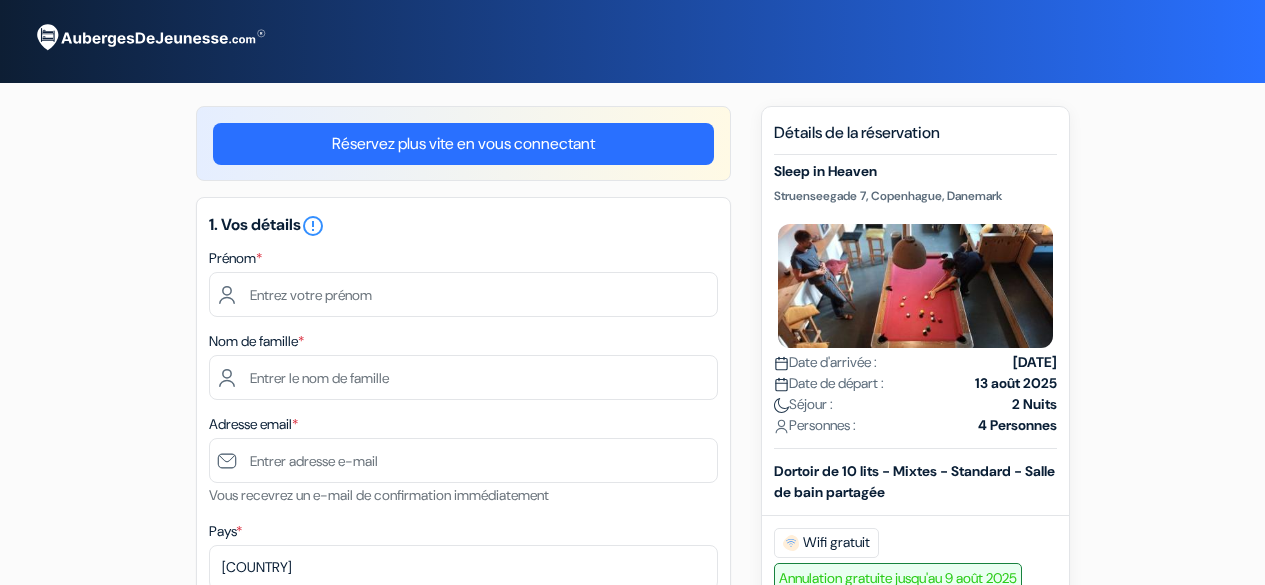 scroll, scrollTop: 0, scrollLeft: 0, axis: both 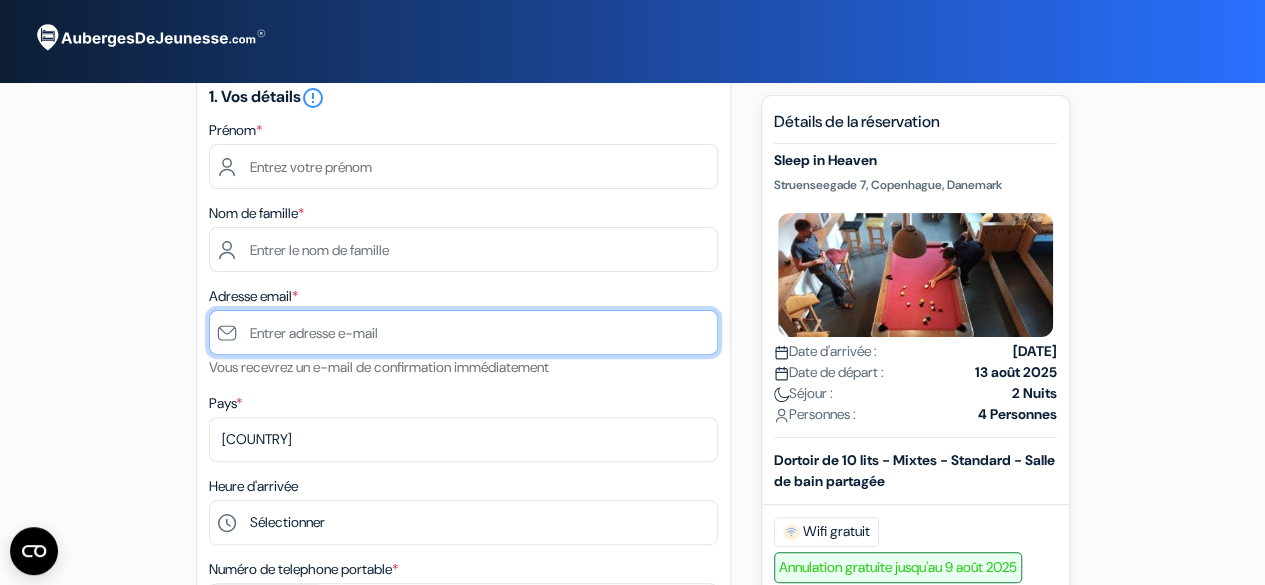 click at bounding box center (463, 332) 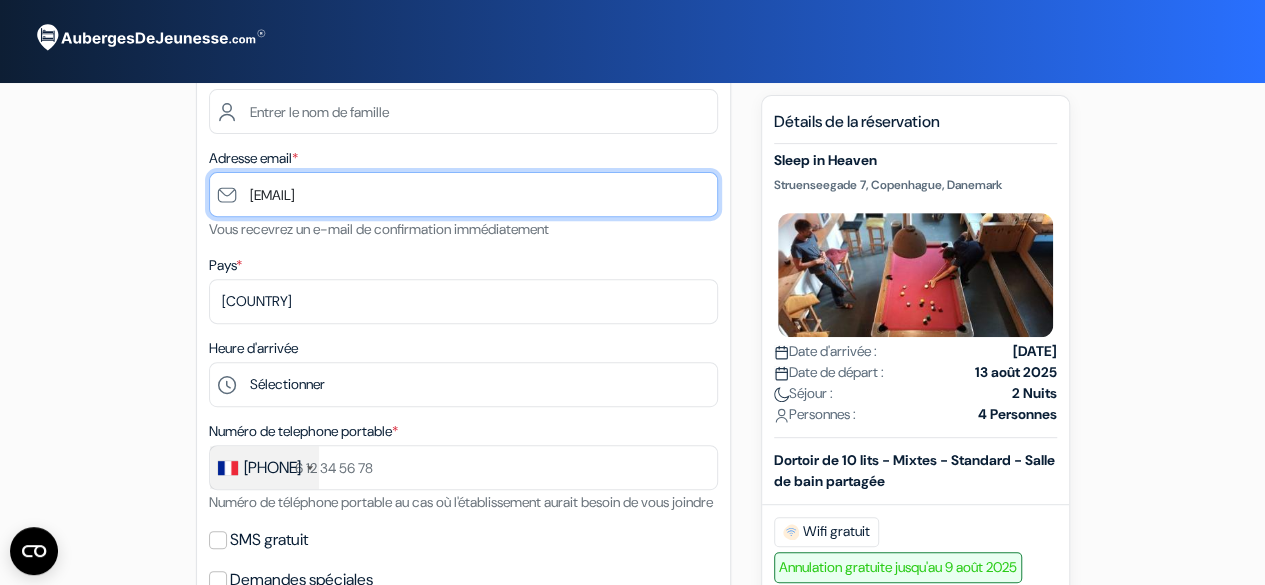 scroll, scrollTop: 268, scrollLeft: 0, axis: vertical 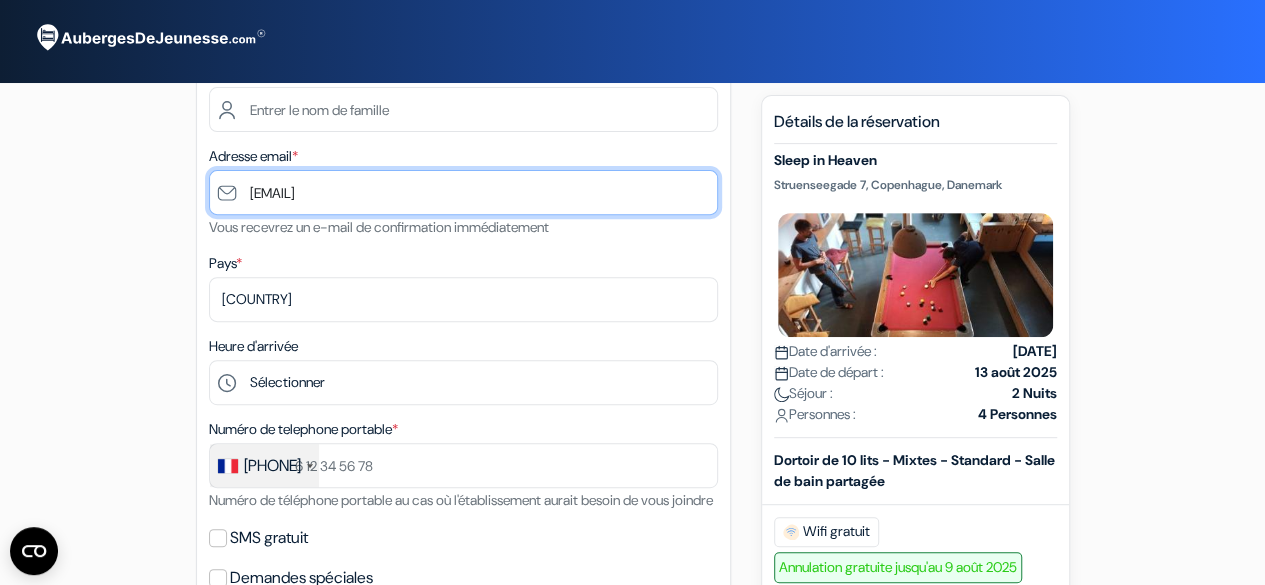 type on "[EMAIL]" 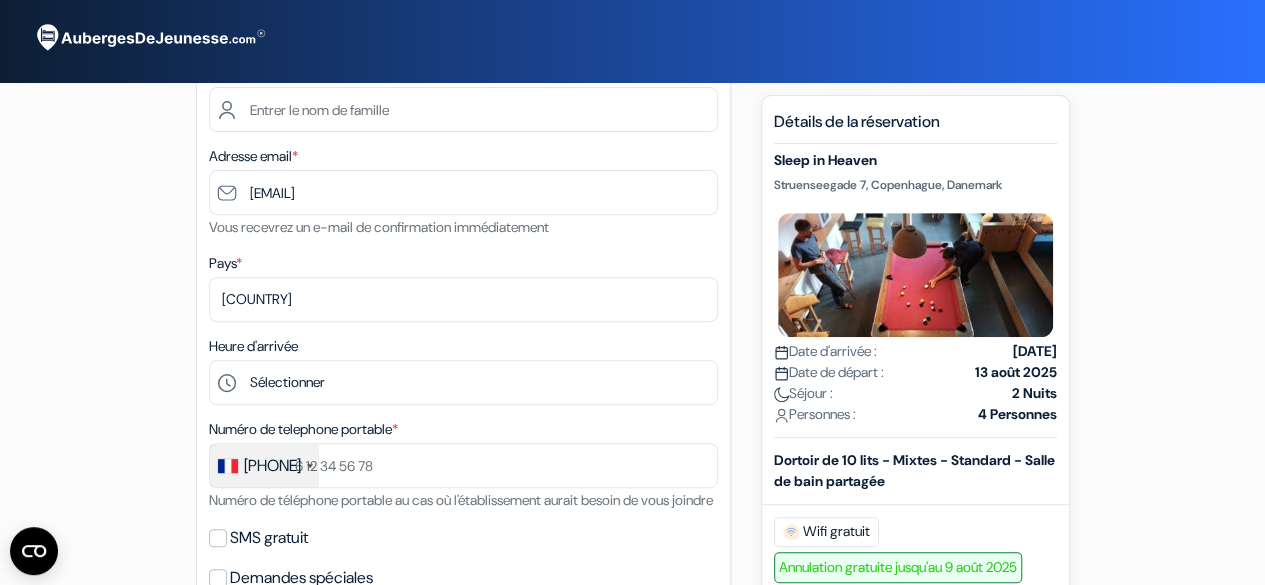 click on "Pays  *
Selectionner le pays
[COUNTRY]
[COUNTRY]
[COUNTRY]
[COUNTRY]
[COUNTRY]
[COUNTRY]
[COUNTRY]                                     Angleterre" at bounding box center (463, 286) 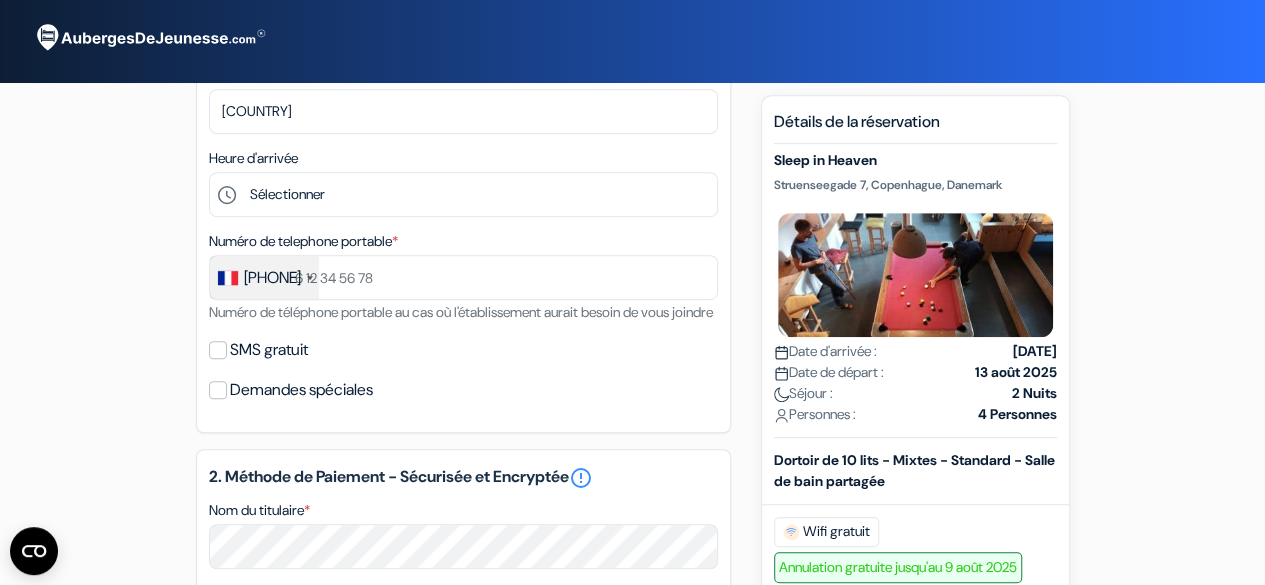 scroll, scrollTop: 458, scrollLeft: 0, axis: vertical 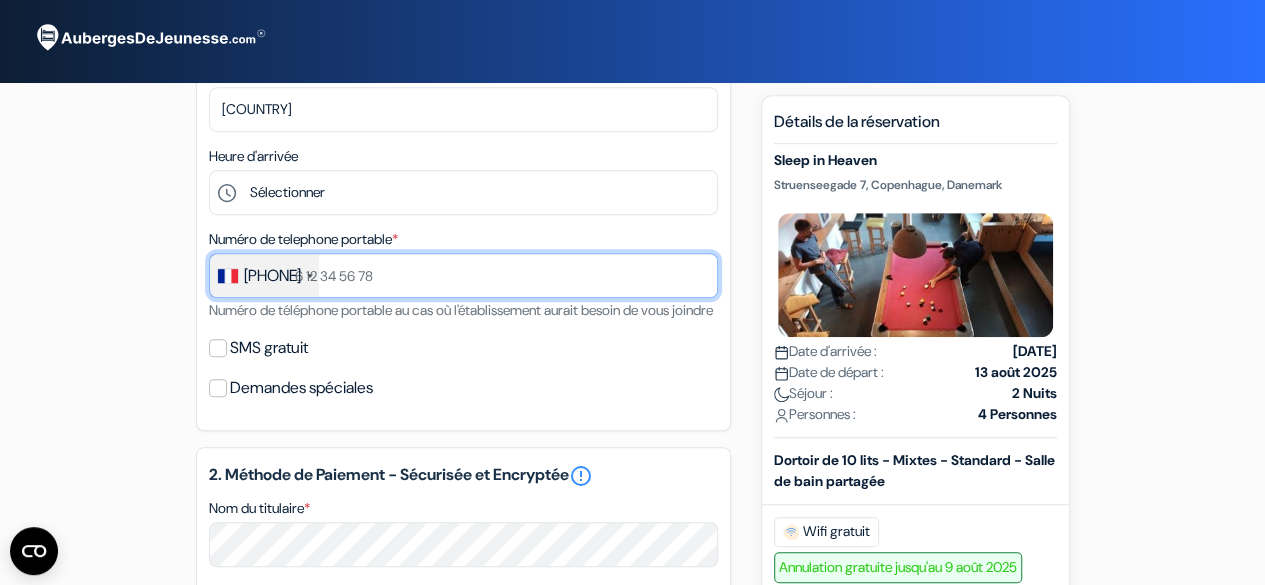 click at bounding box center [463, 275] 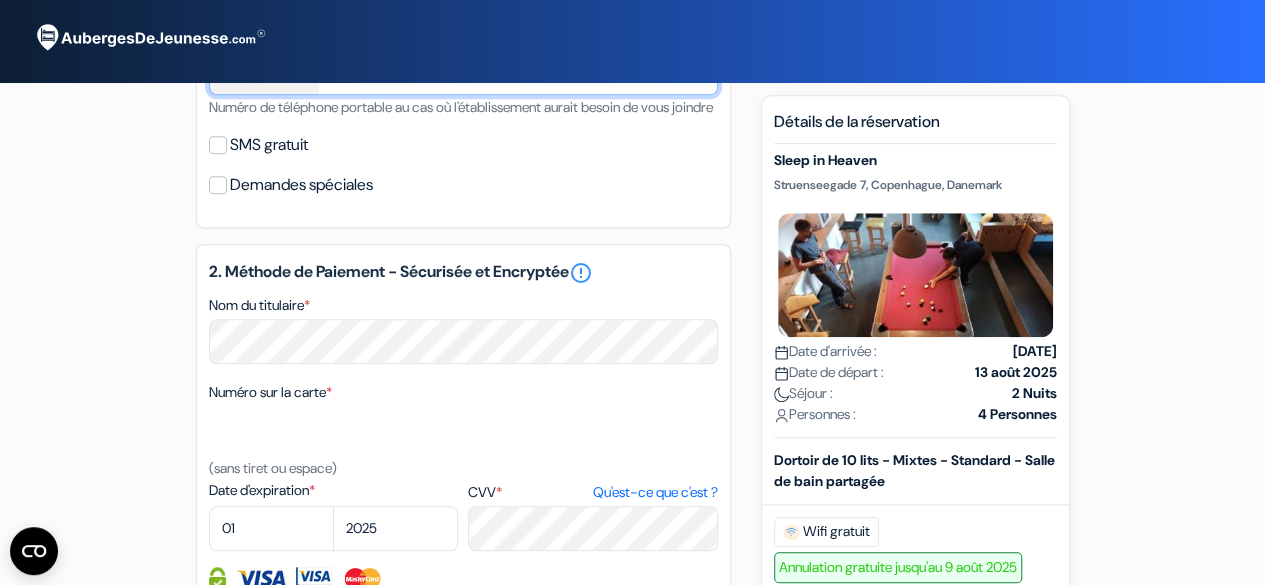 scroll, scrollTop: 692, scrollLeft: 0, axis: vertical 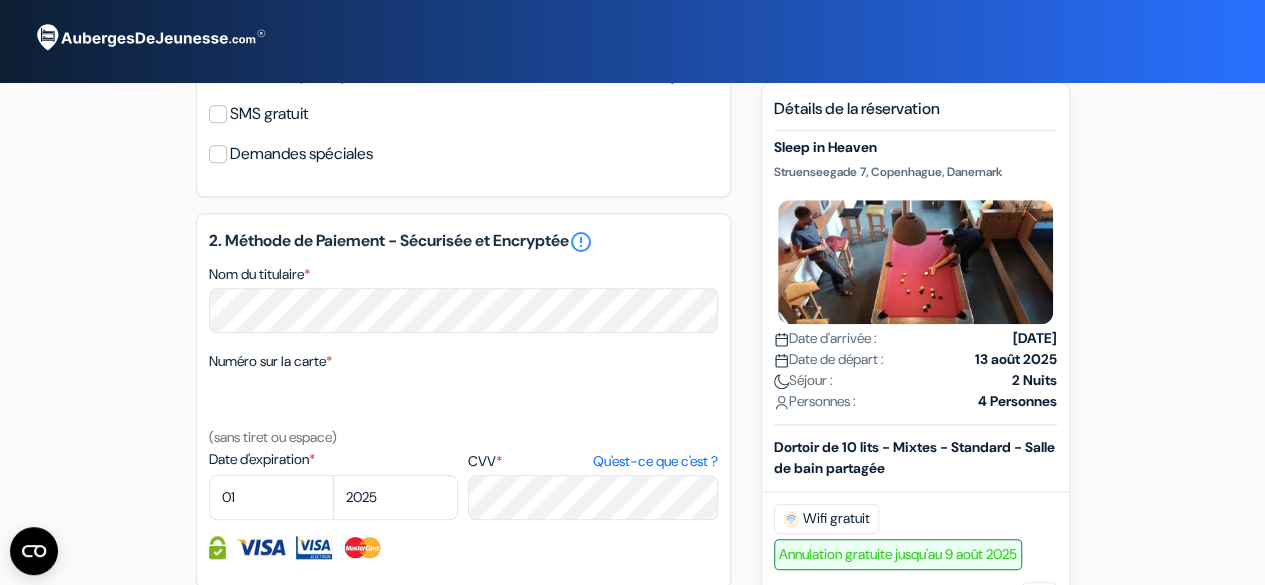type on "[NUMBER]" 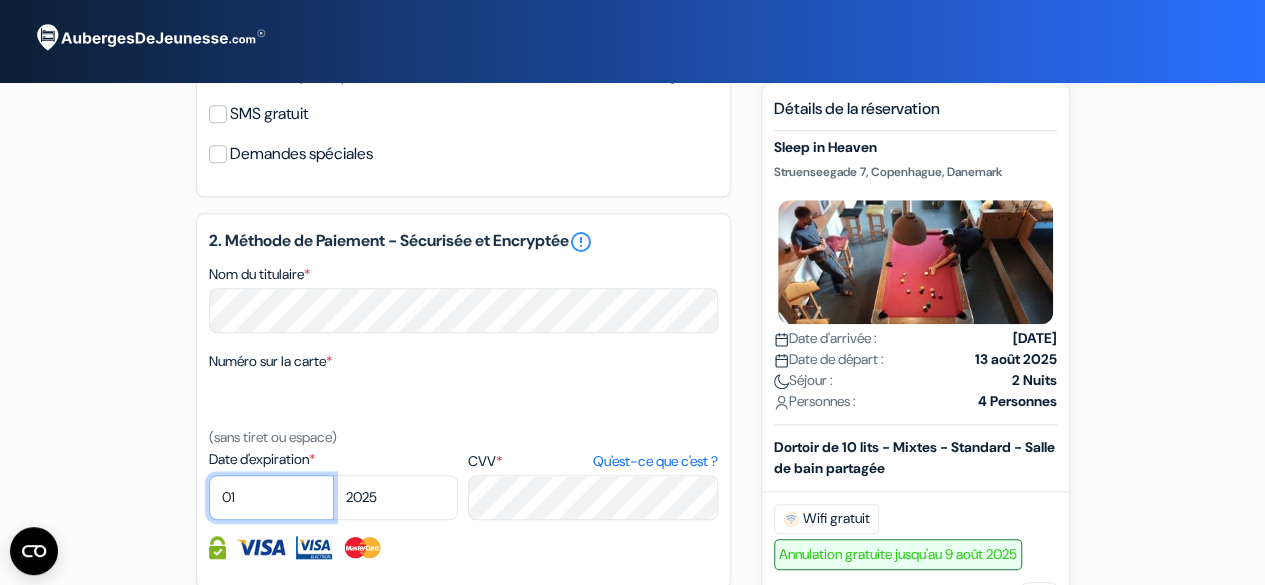 select on "09" 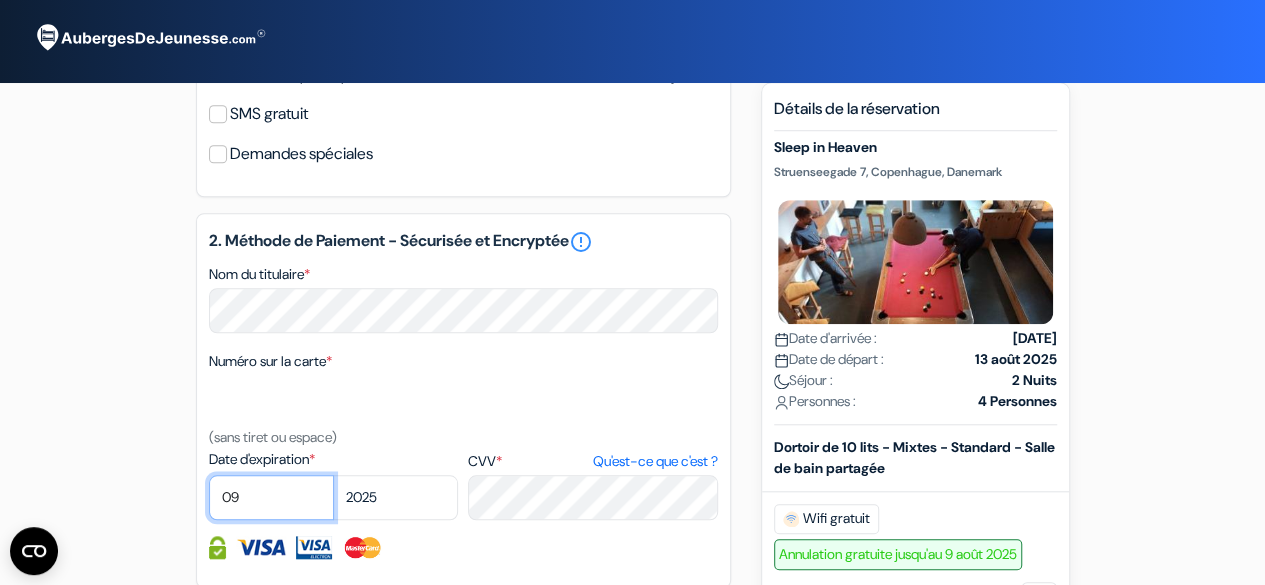 select on "2027" 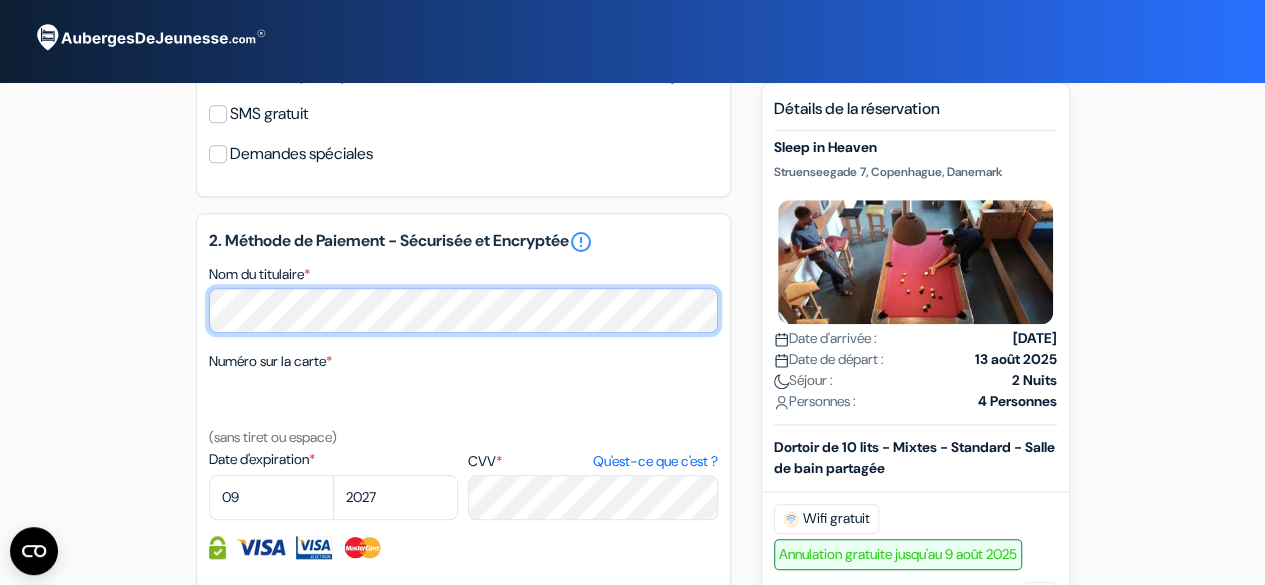 scroll, scrollTop: 792, scrollLeft: 0, axis: vertical 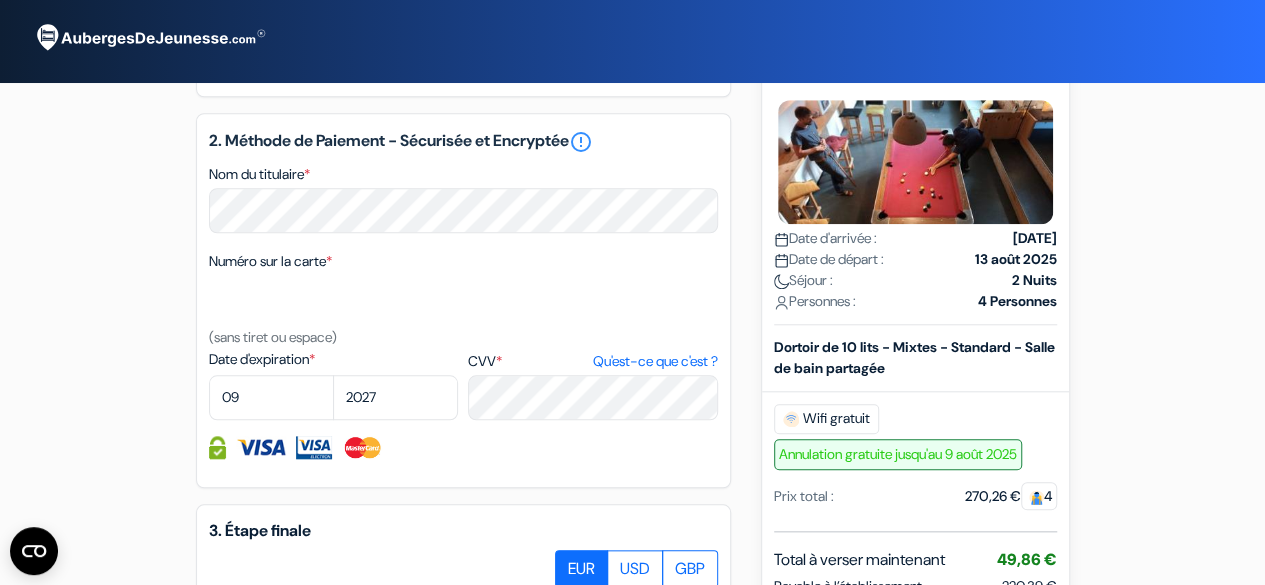 click on "Départ
add_box
Sleep in Heaven
Struenseegade 7,
Copenhague,
Danemark
Détails de l'établissement
Sleep in Heaven" at bounding box center [632, 54] 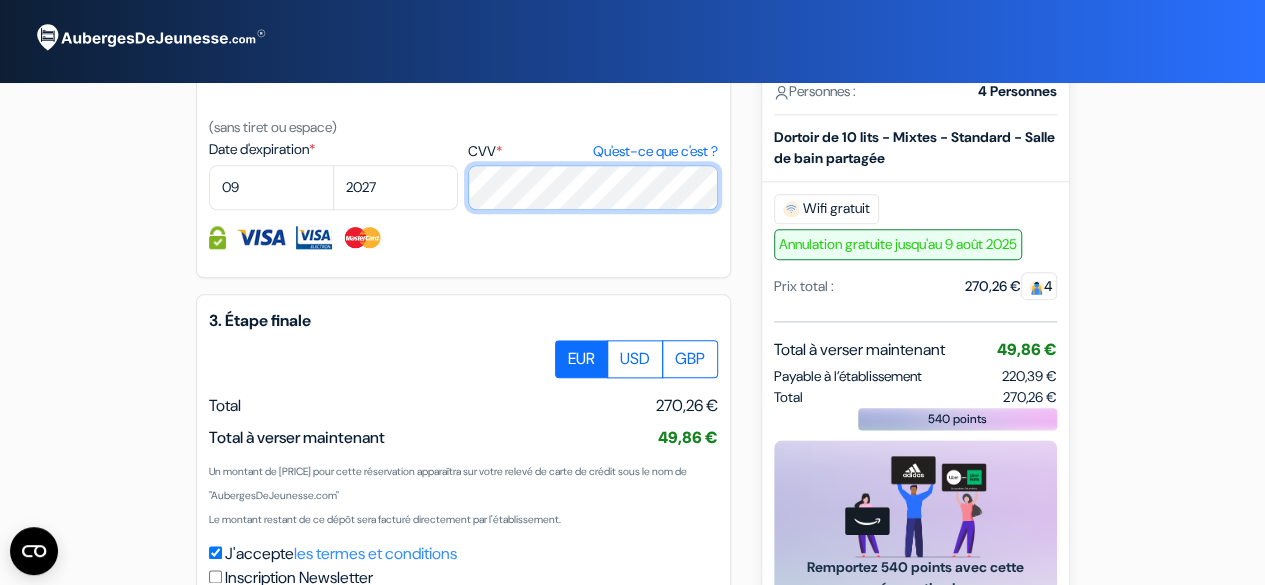 scroll, scrollTop: 1004, scrollLeft: 0, axis: vertical 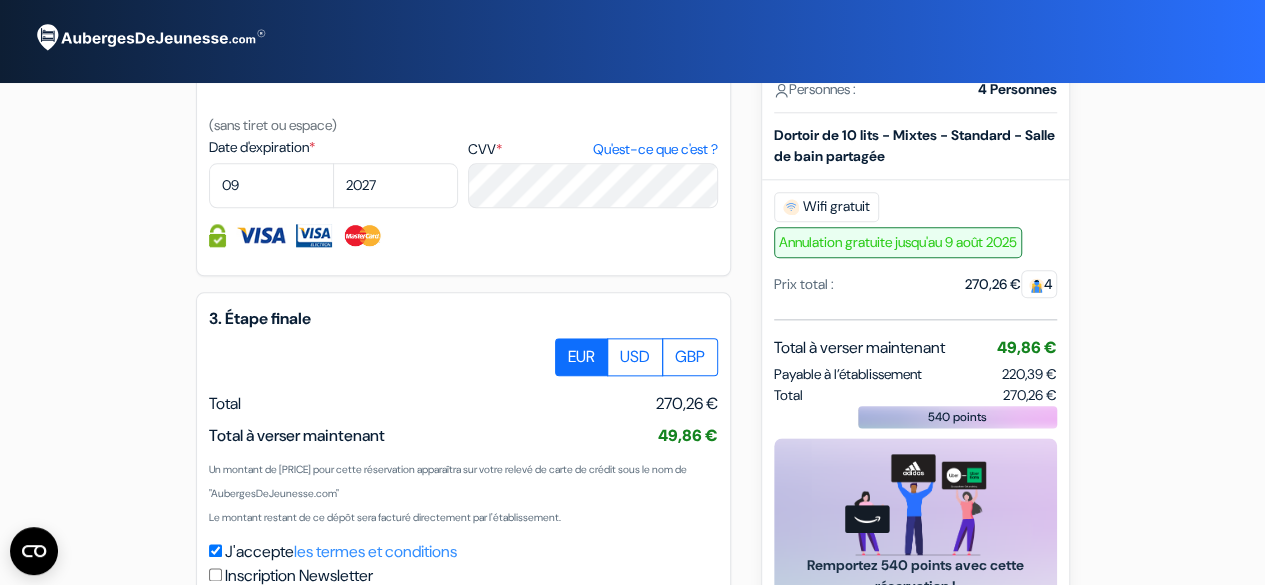 click on "Total
270,26 €" at bounding box center [463, 404] 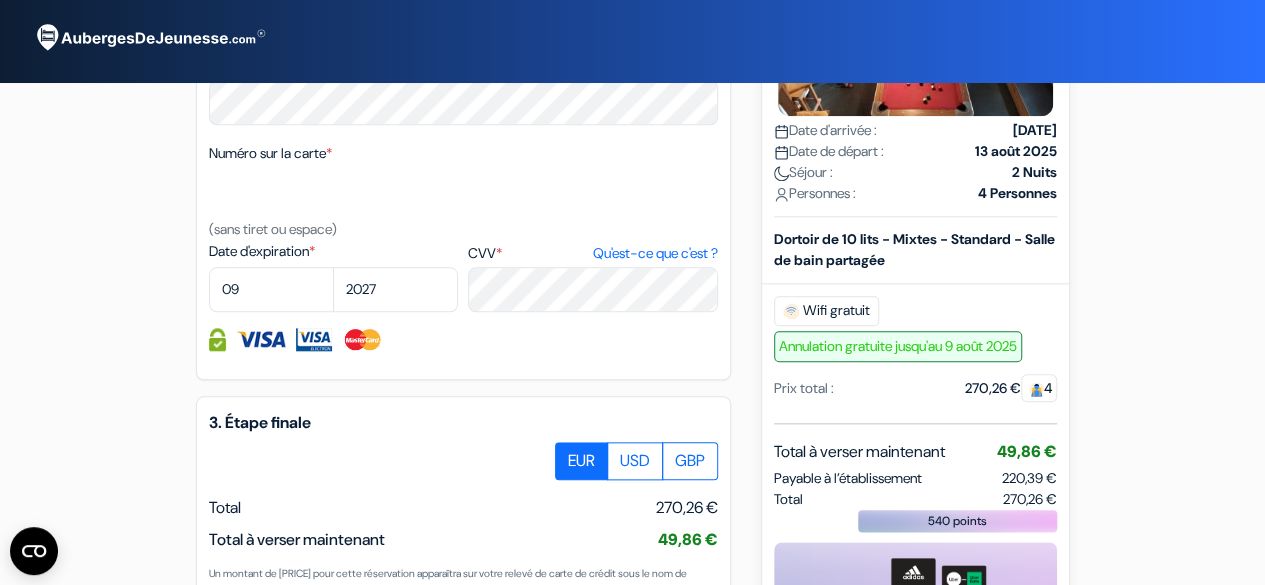 scroll, scrollTop: 1204, scrollLeft: 0, axis: vertical 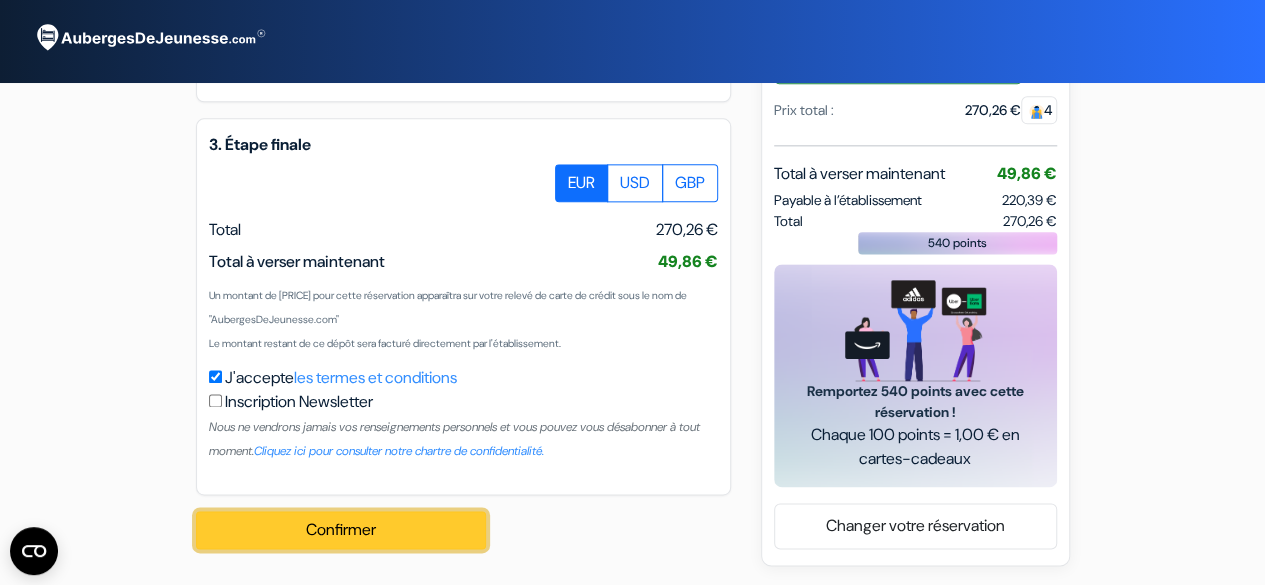 click on "Confirmer
Loading..." at bounding box center (341, 530) 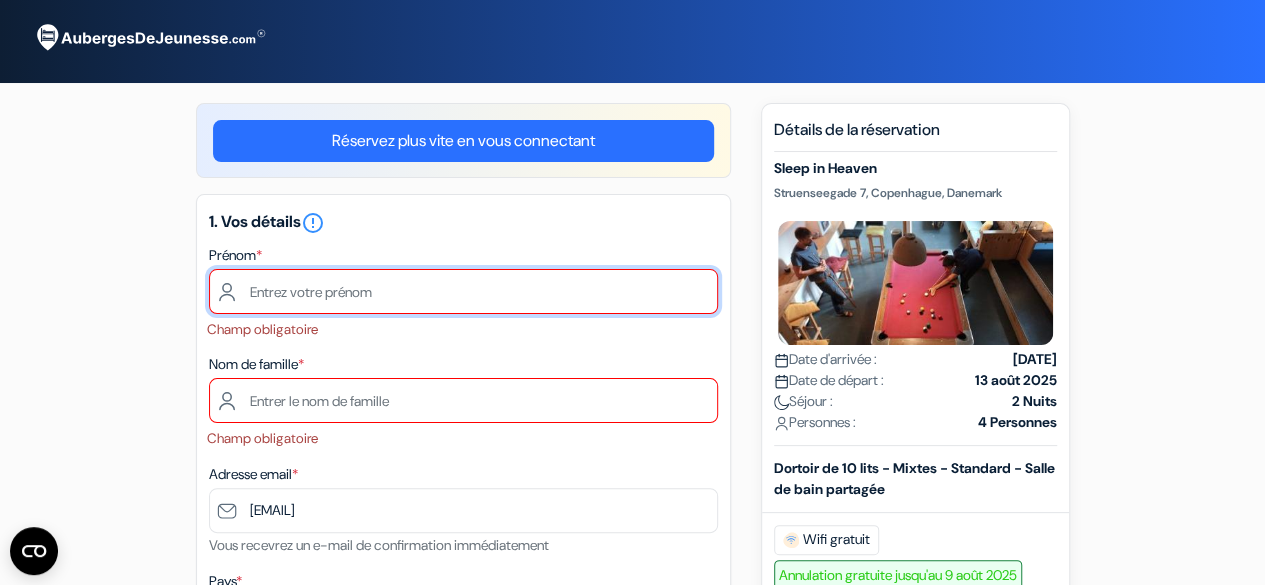 scroll, scrollTop: 2, scrollLeft: 0, axis: vertical 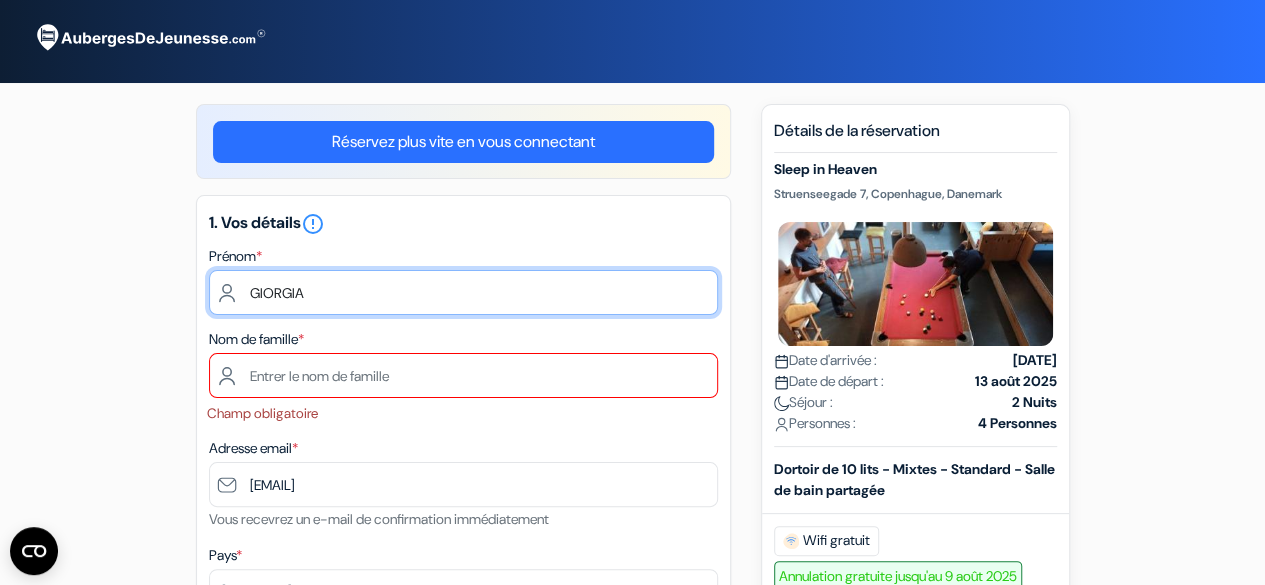 type on "GIORGIA" 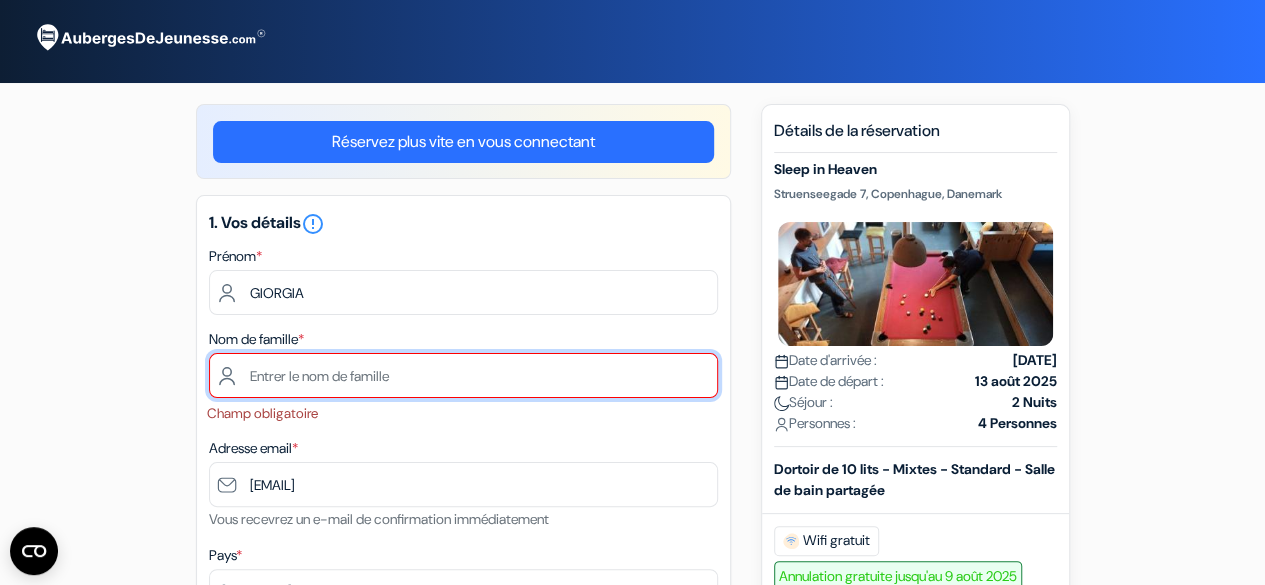 click at bounding box center (463, 375) 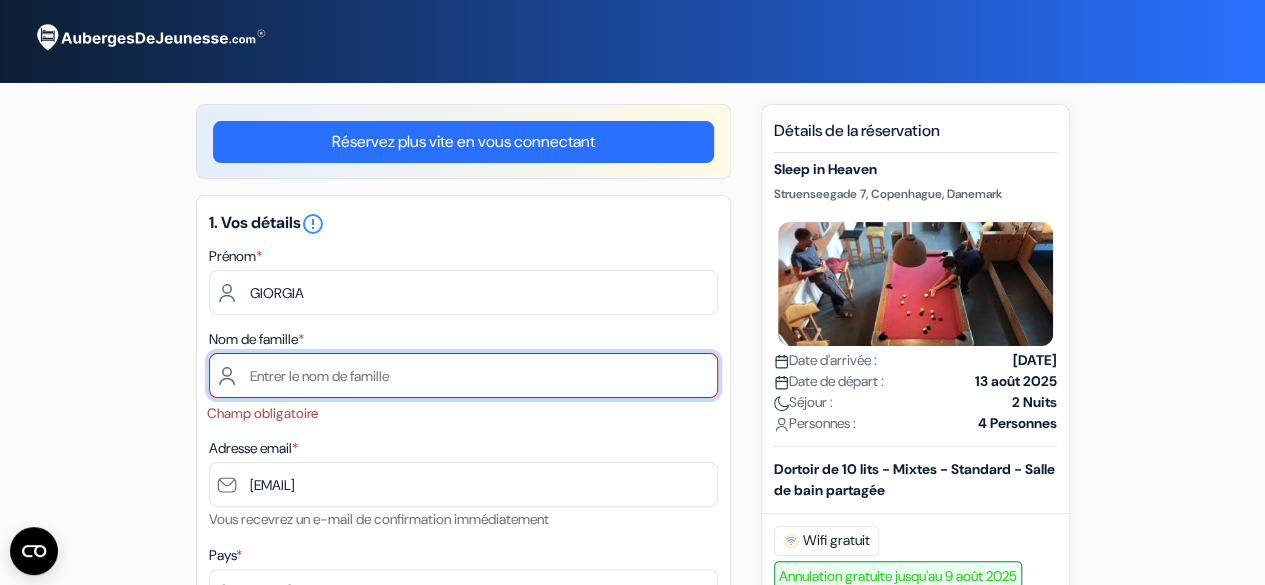 type on "[LAST_NAME] [LAST_NAME]" 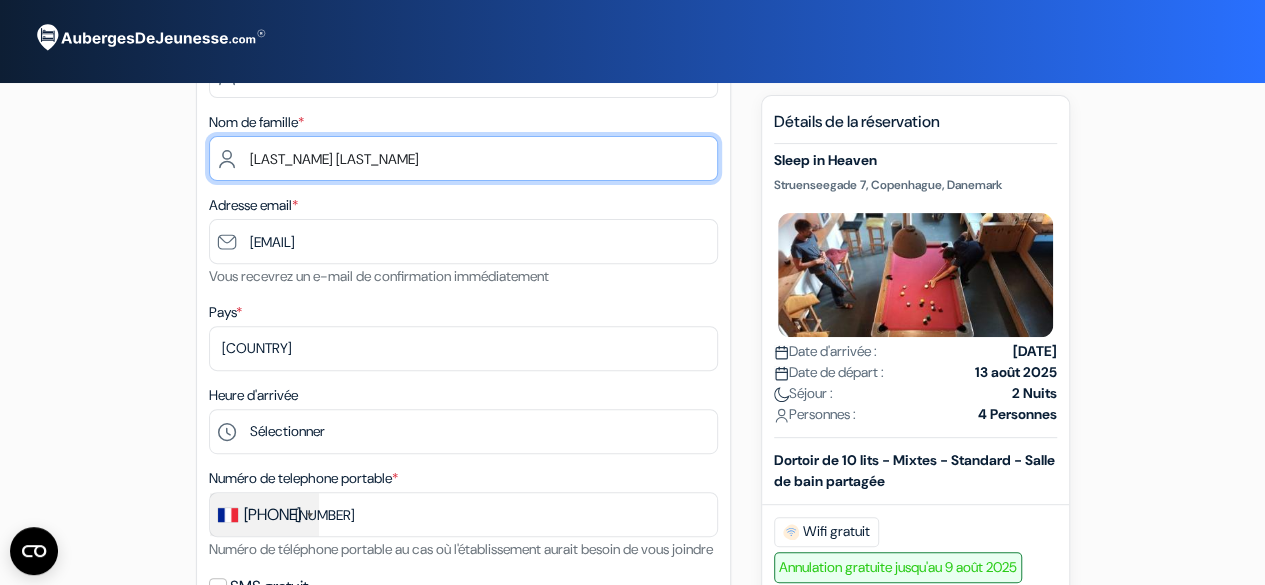 scroll, scrollTop: 271, scrollLeft: 0, axis: vertical 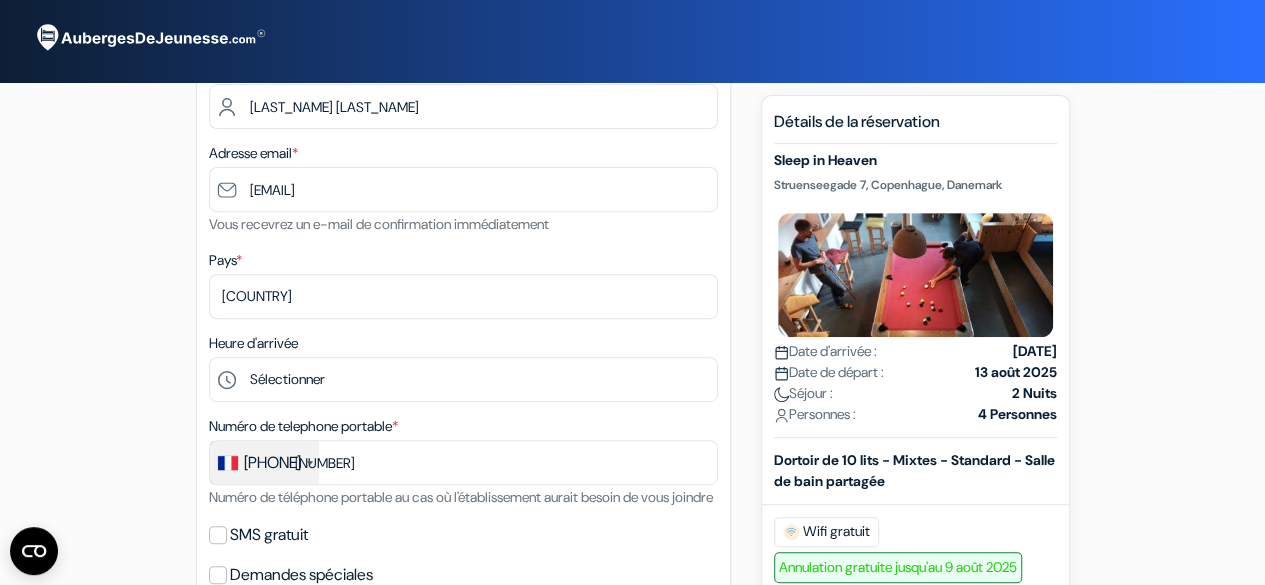 click on "Sleep in Heaven
Struenseegade 7,
Copenhague,
Danemark" at bounding box center [633, 653] 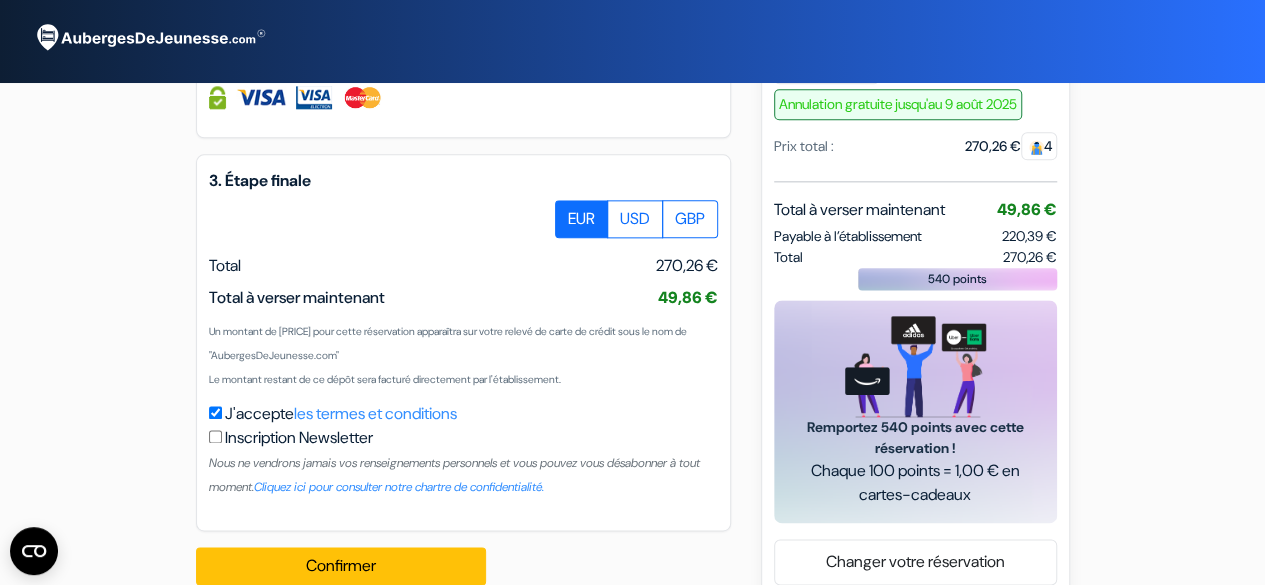 scroll, scrollTop: 1204, scrollLeft: 0, axis: vertical 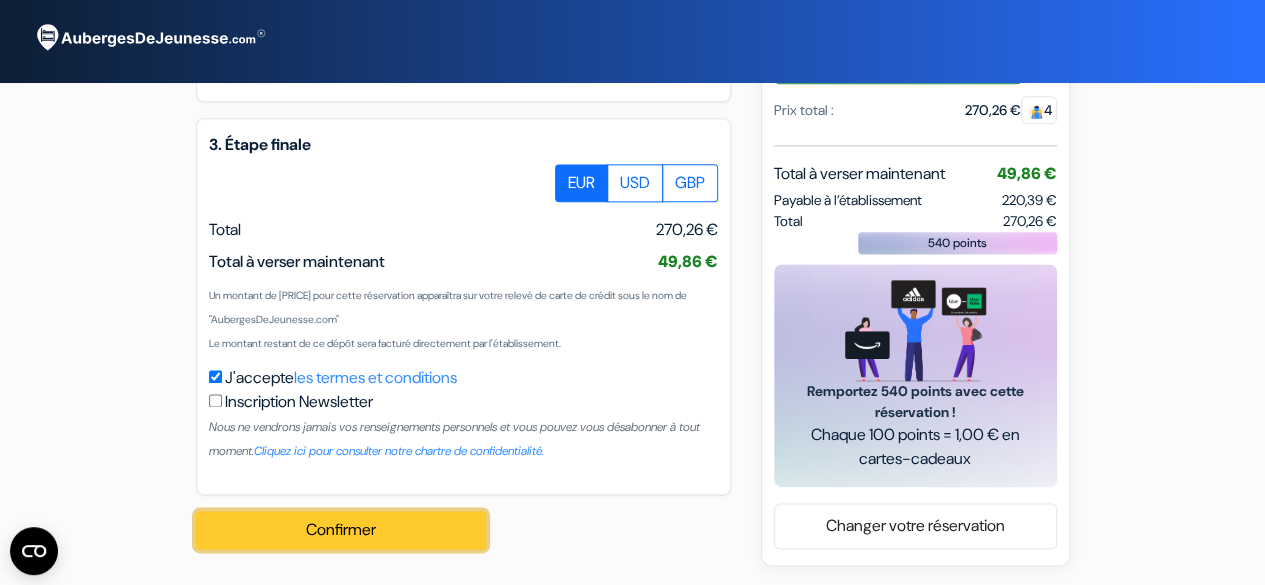 click on "Confirmer
Loading..." at bounding box center [341, 530] 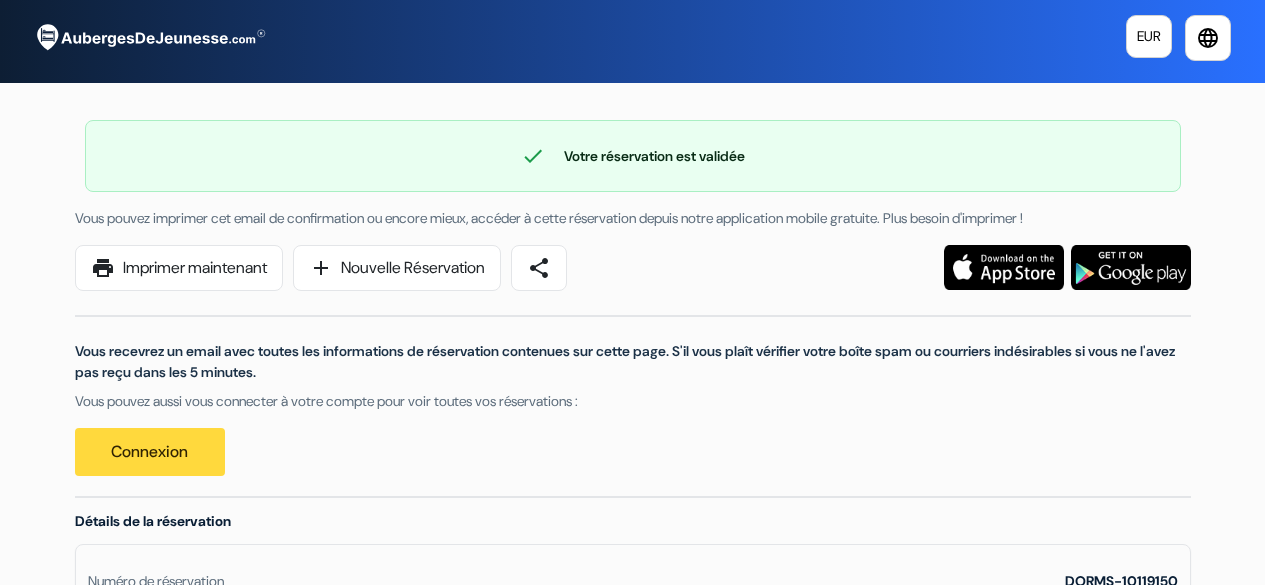 scroll, scrollTop: 287, scrollLeft: 0, axis: vertical 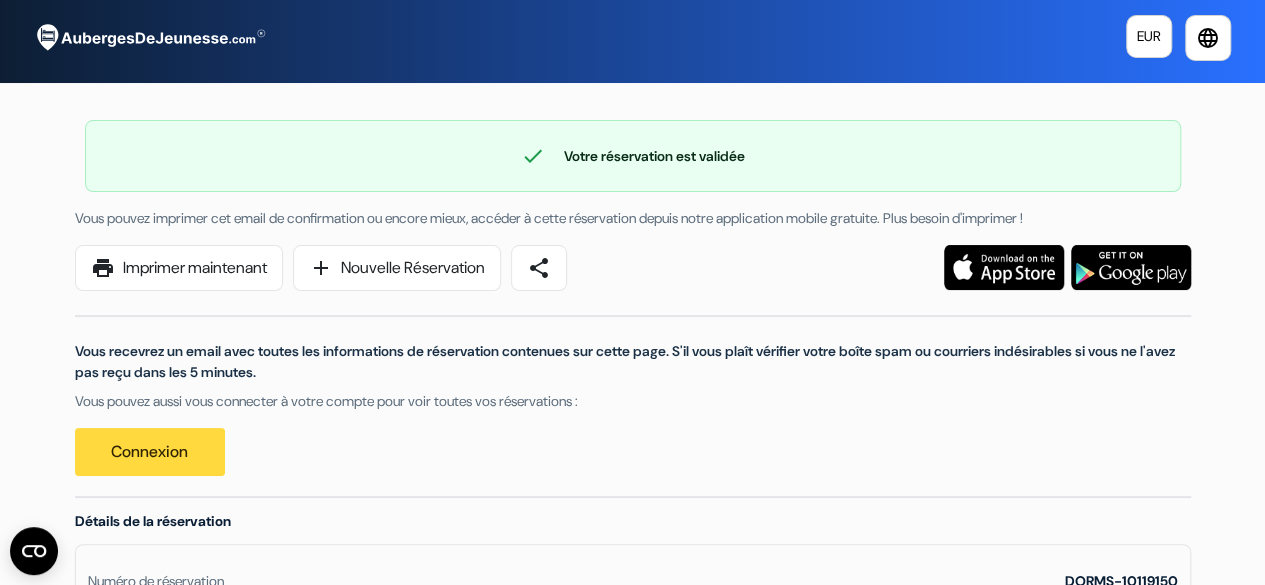 click on "Langue
Fermer
Monnaie
Fermer
Télécharger l'application" at bounding box center (632, 1237) 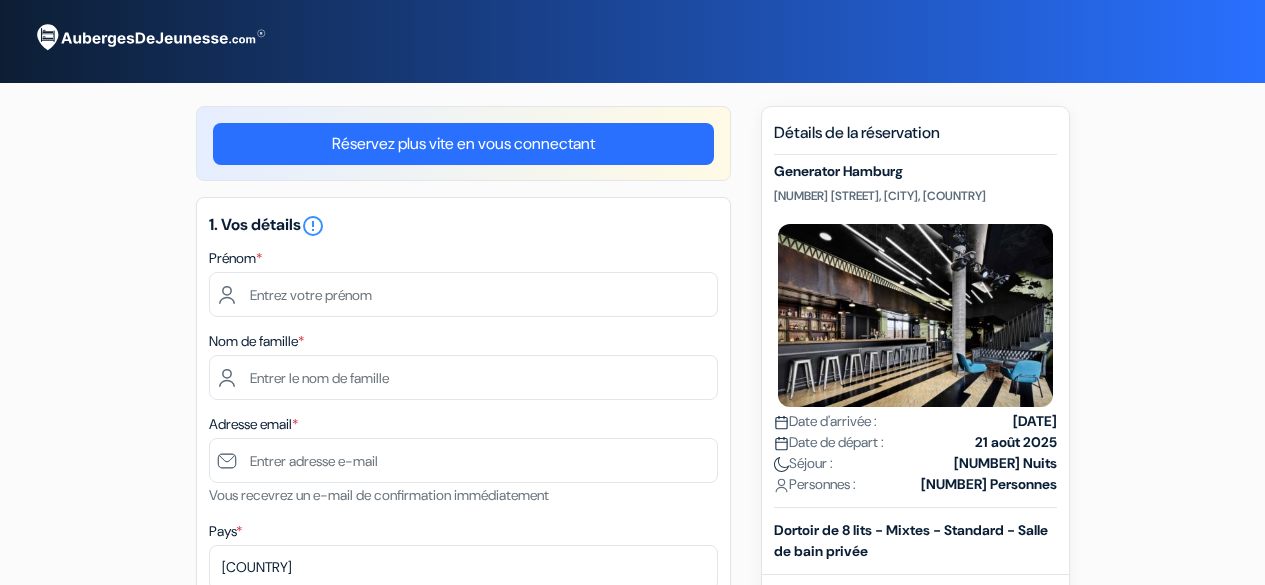 scroll, scrollTop: 0, scrollLeft: 0, axis: both 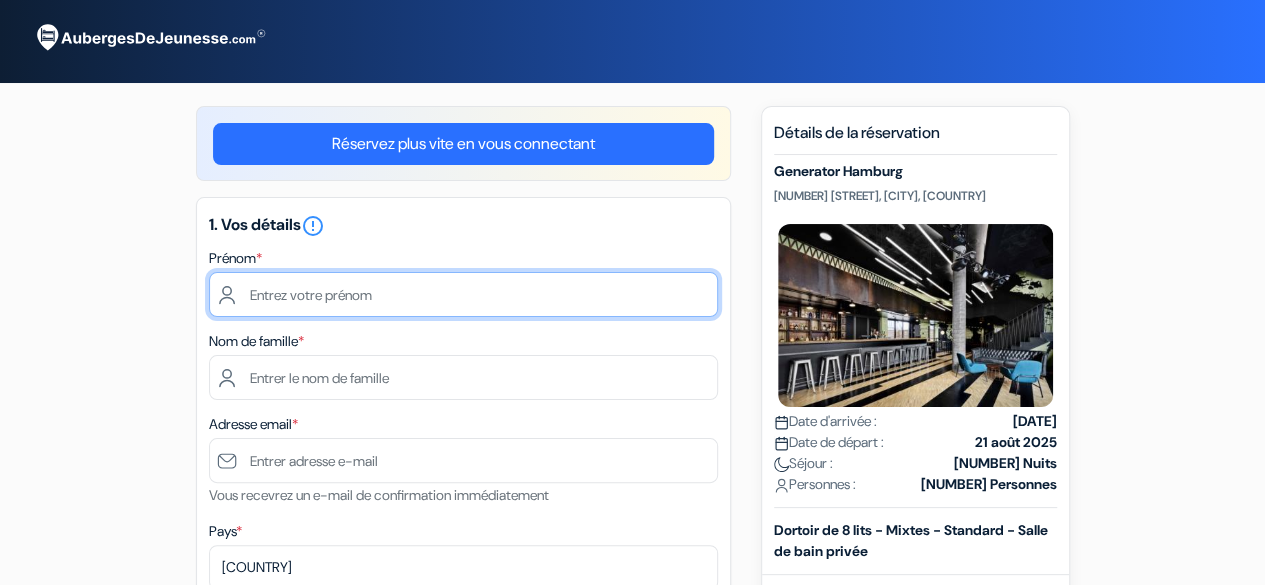 click at bounding box center (463, 294) 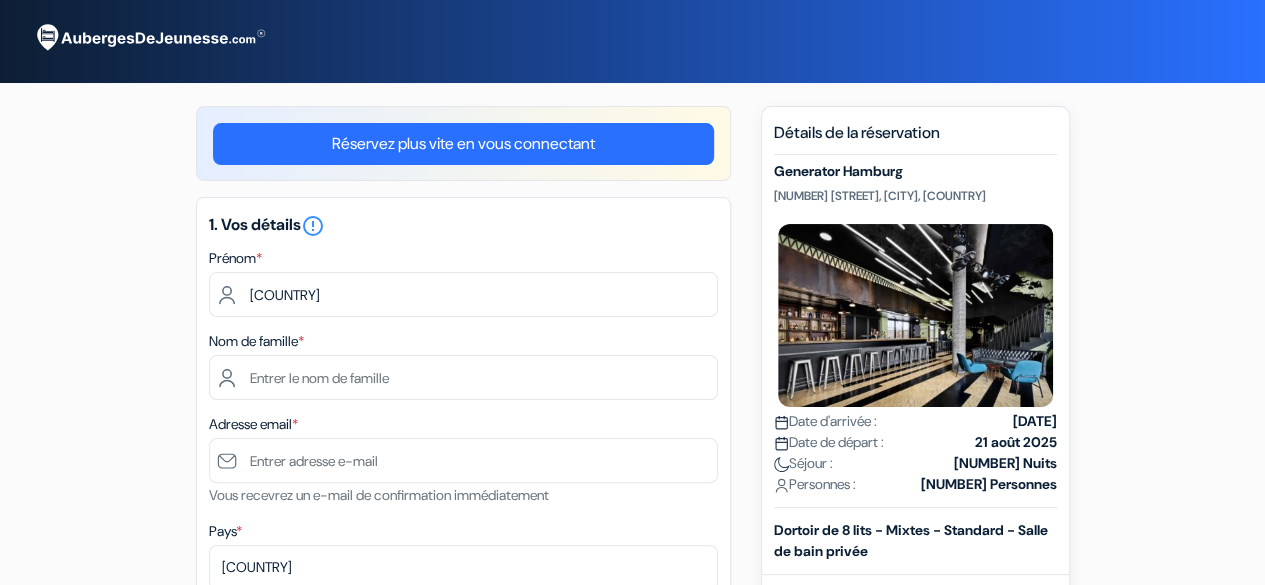 type on "DELSALLE MARINI" 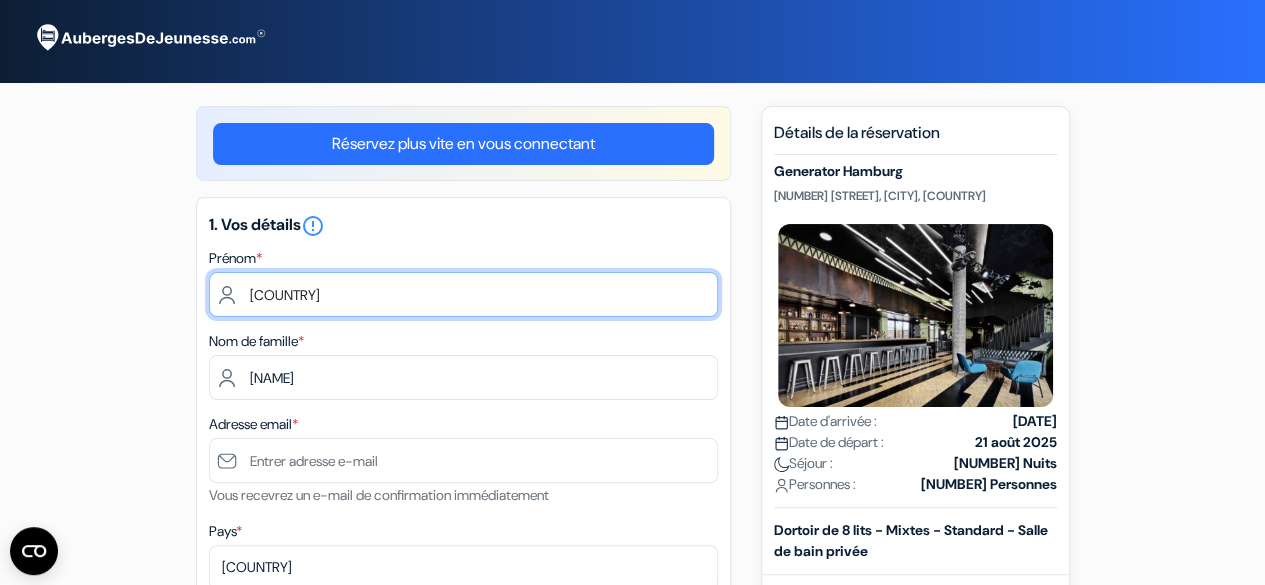 scroll, scrollTop: 105, scrollLeft: 0, axis: vertical 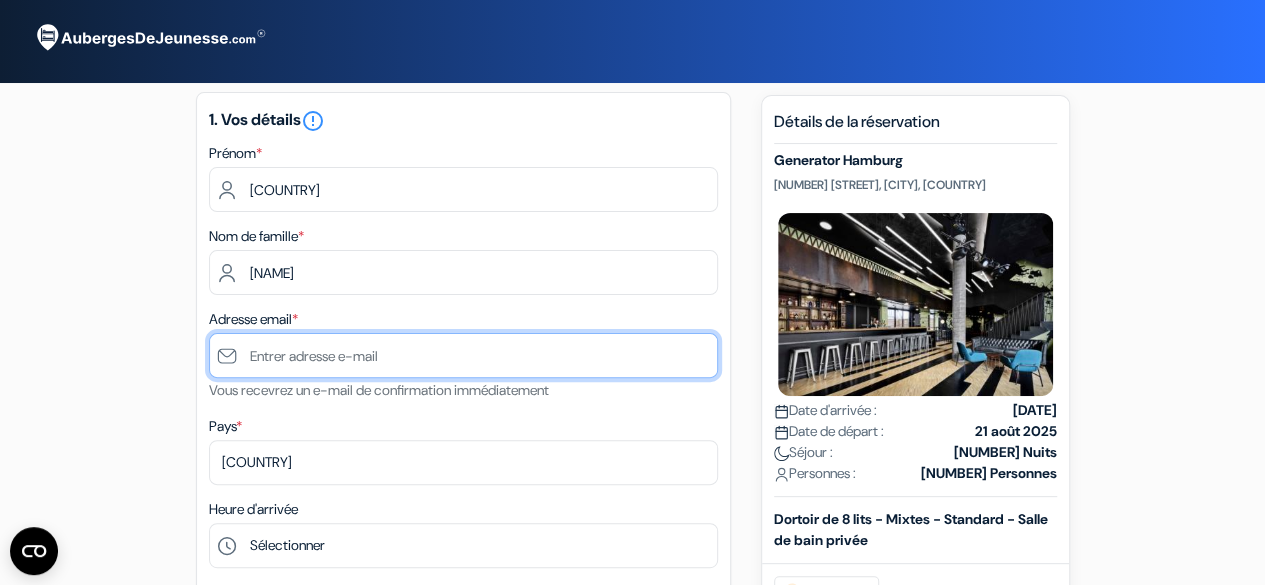 click at bounding box center (463, 355) 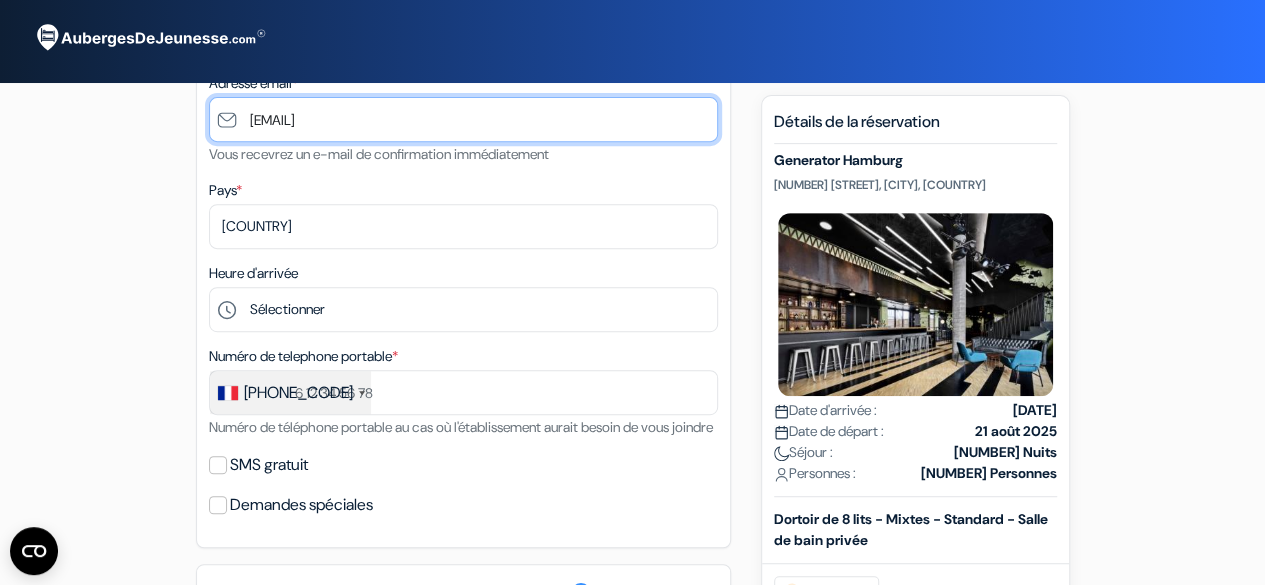 scroll, scrollTop: 356, scrollLeft: 0, axis: vertical 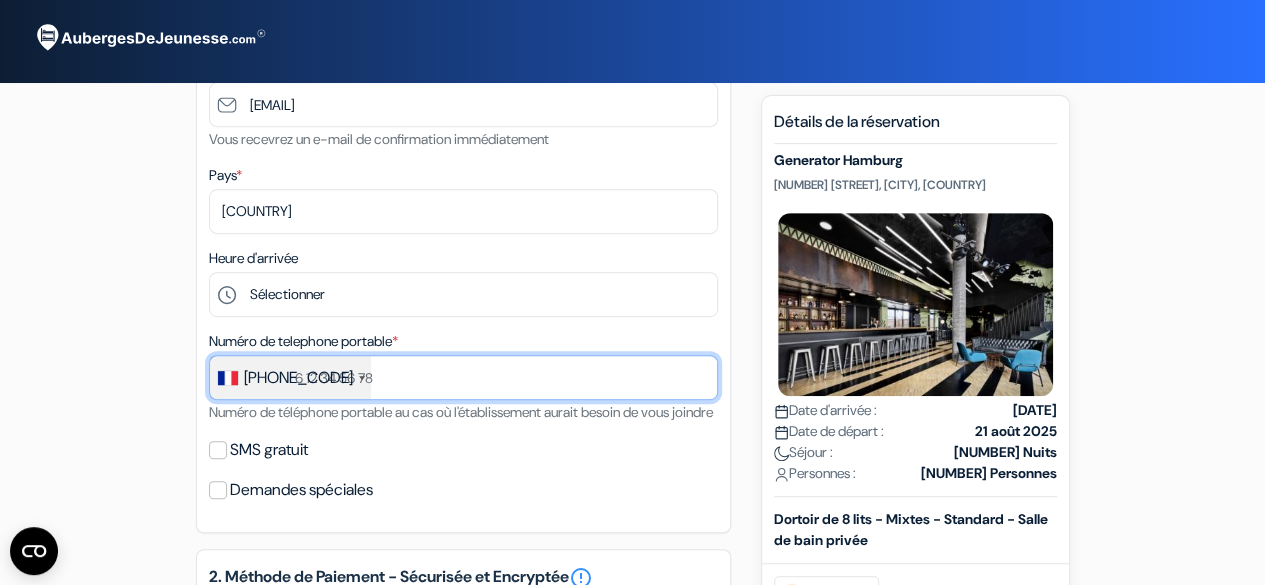 click at bounding box center (463, 377) 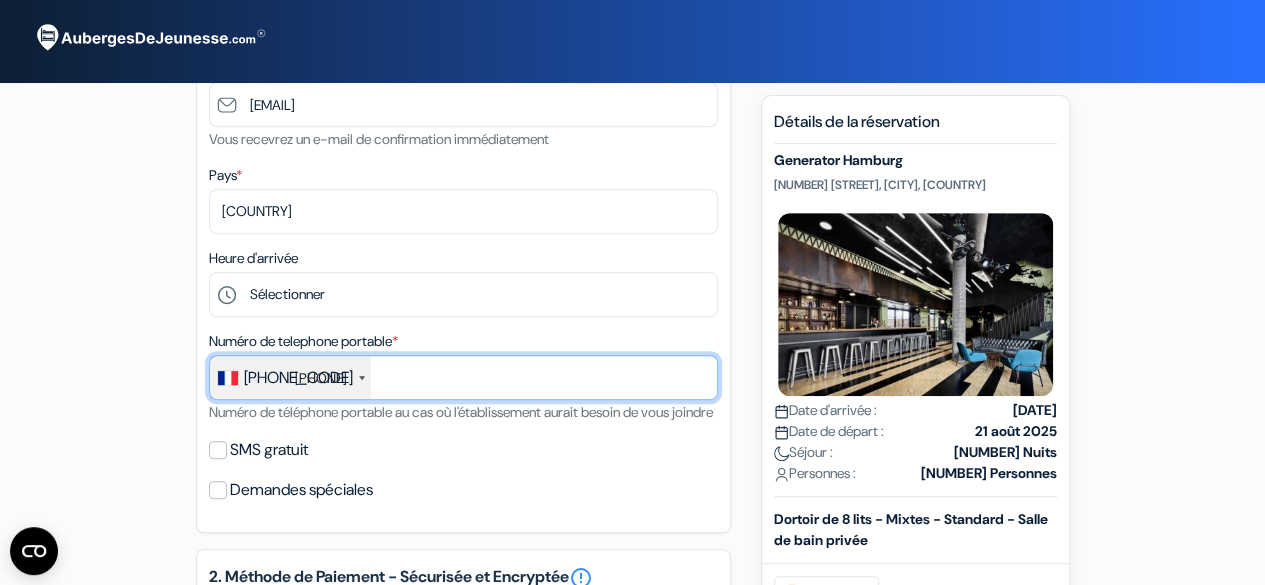 scroll, scrollTop: 460, scrollLeft: 0, axis: vertical 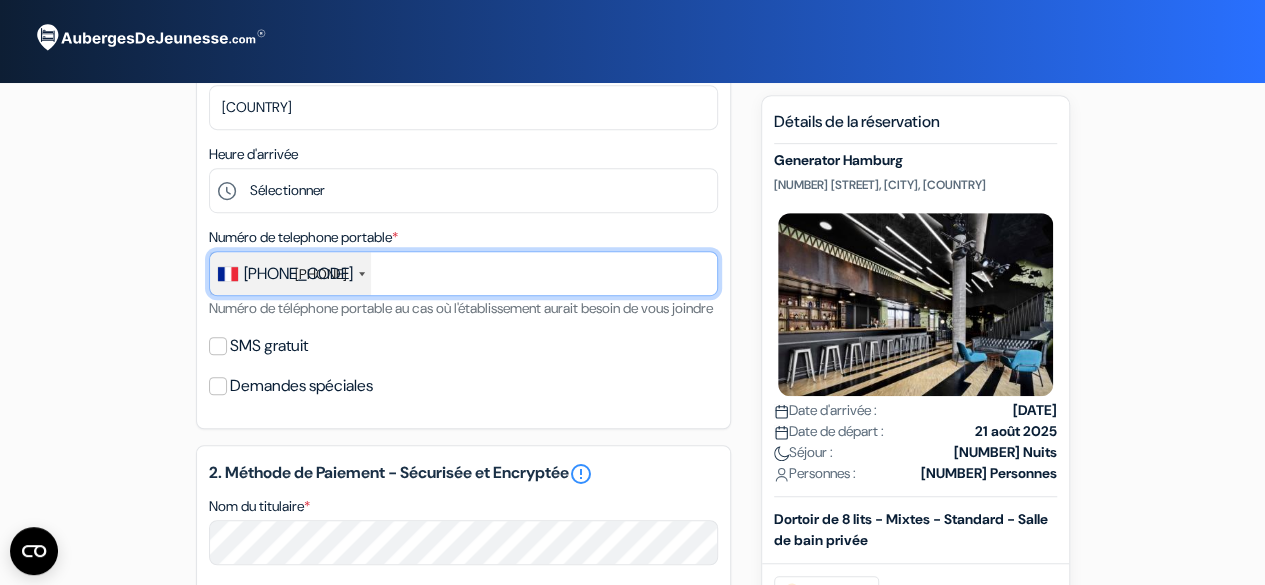 type on "[NUMBER]" 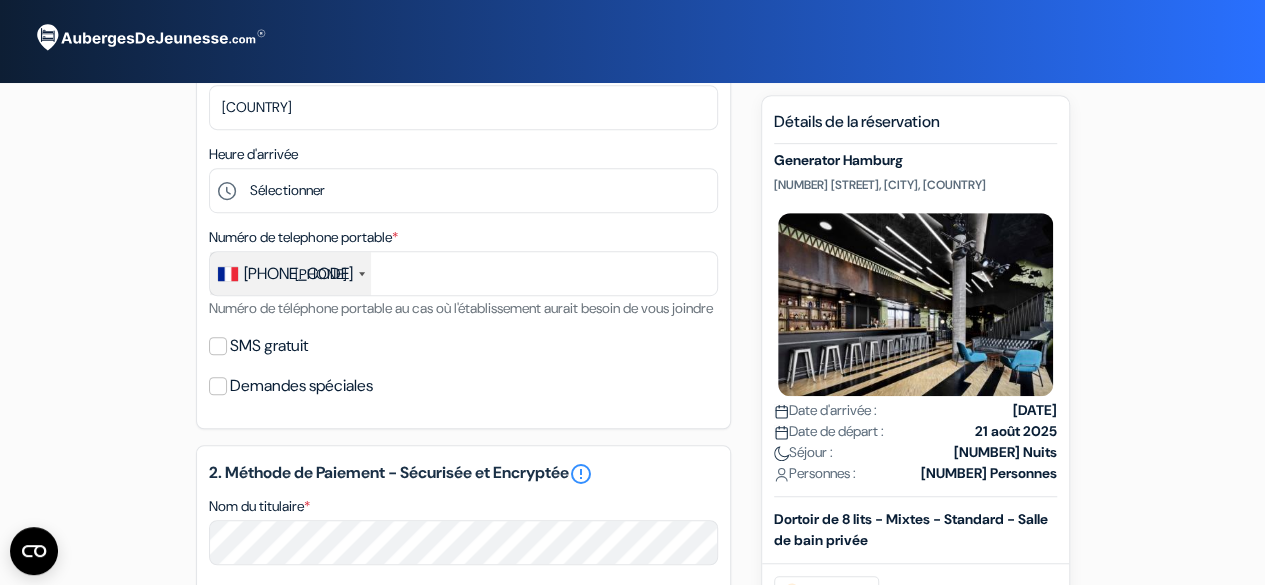 click on "Demandes spéciales" at bounding box center (463, 386) 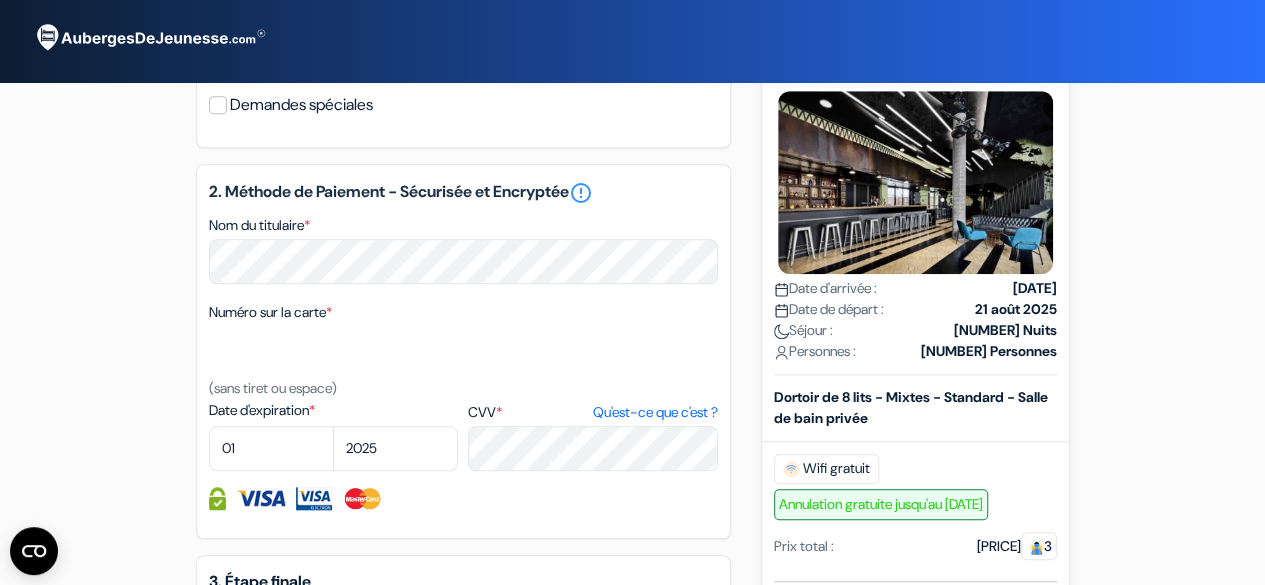 scroll, scrollTop: 744, scrollLeft: 0, axis: vertical 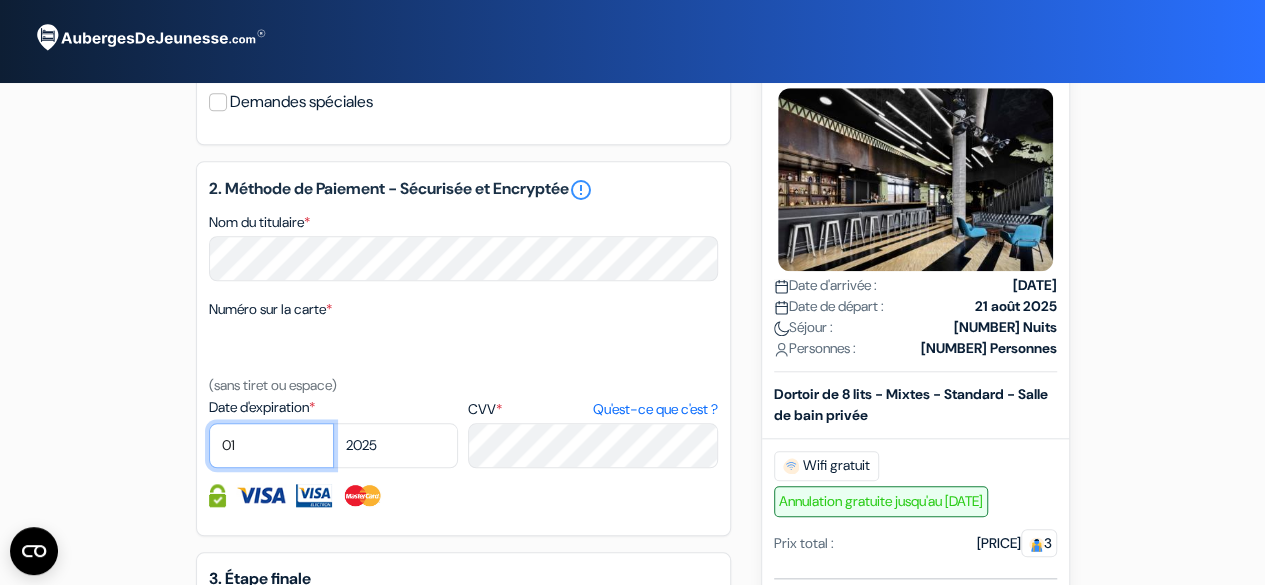 select on "09" 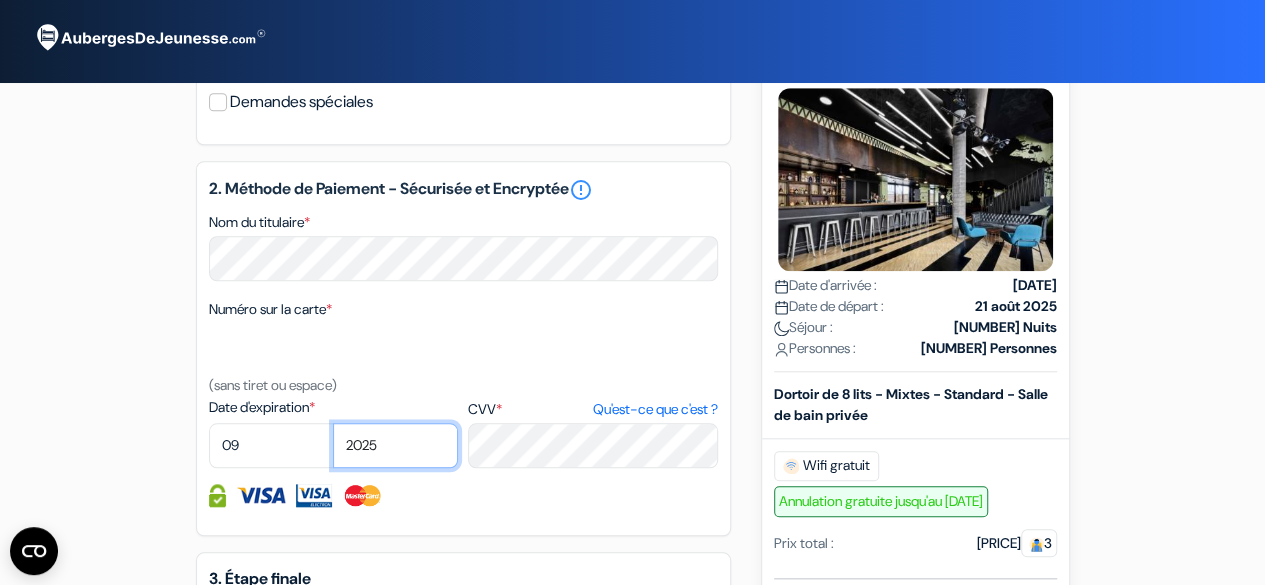 select on "2027" 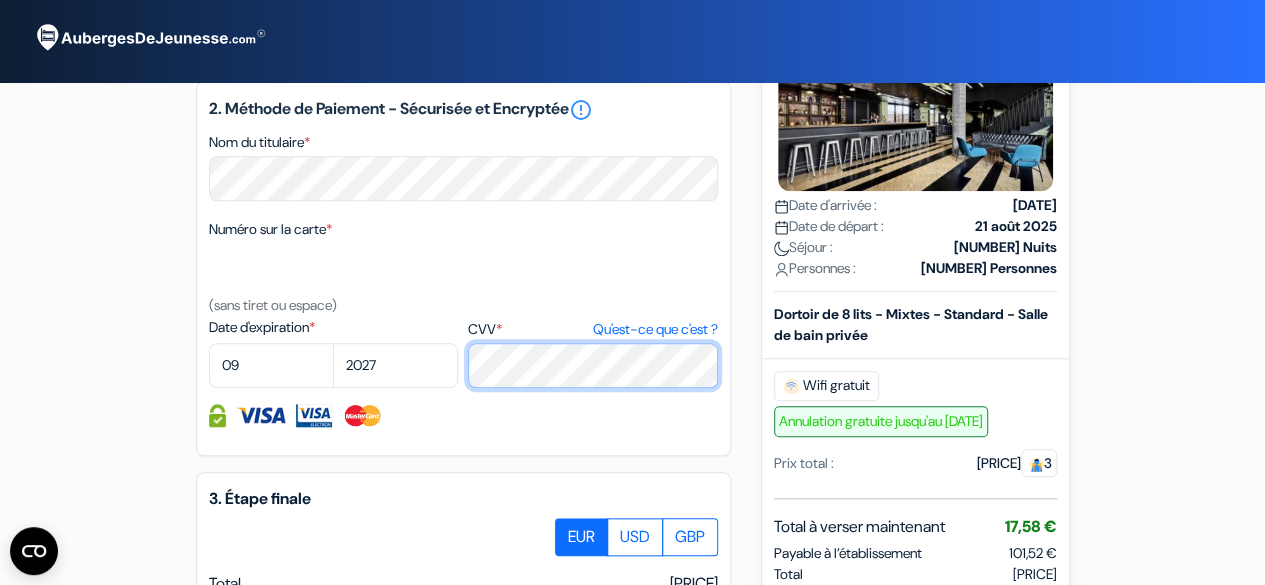 scroll, scrollTop: 1204, scrollLeft: 0, axis: vertical 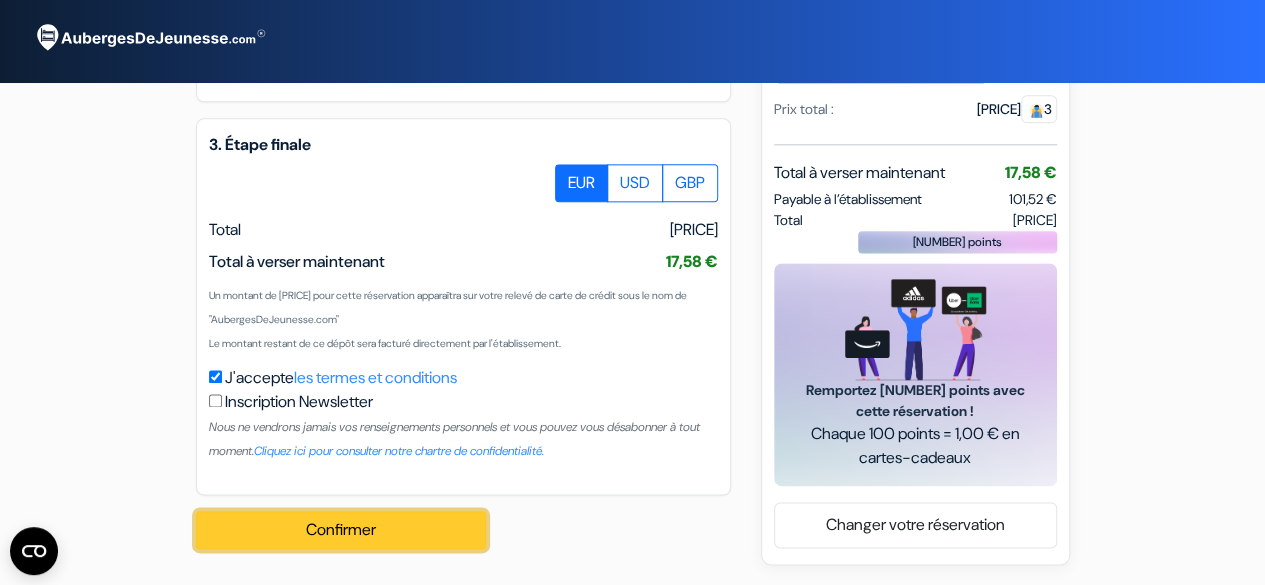 click on "Confirmer
Loading..." at bounding box center [341, 530] 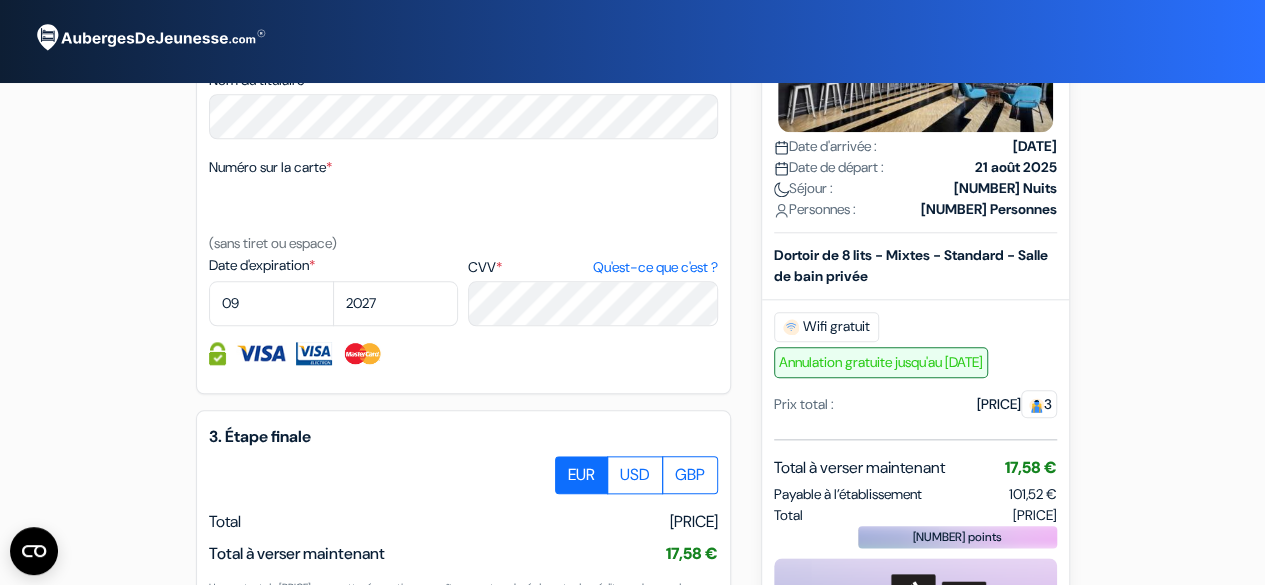 scroll, scrollTop: 901, scrollLeft: 0, axis: vertical 